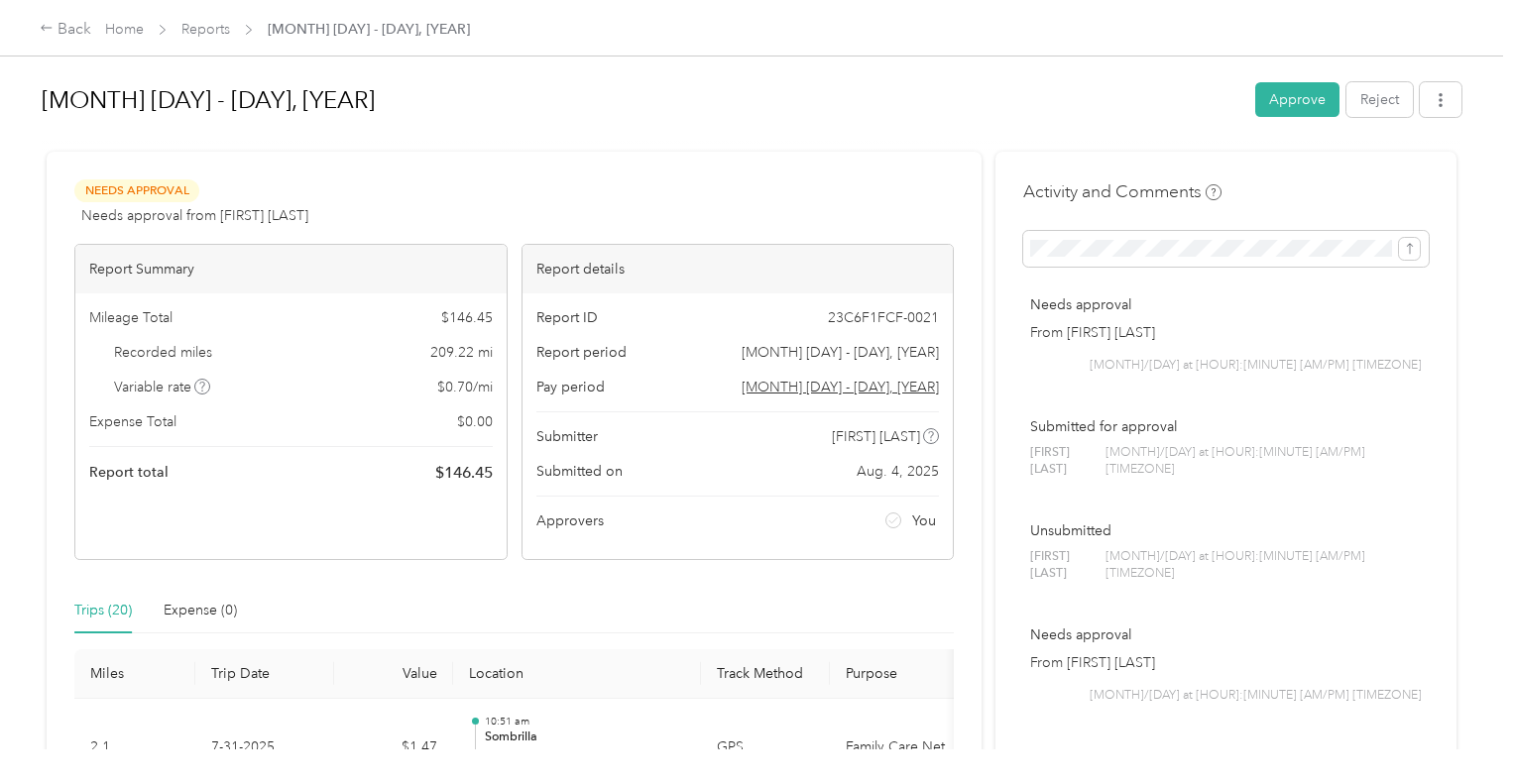 scroll, scrollTop: 0, scrollLeft: 0, axis: both 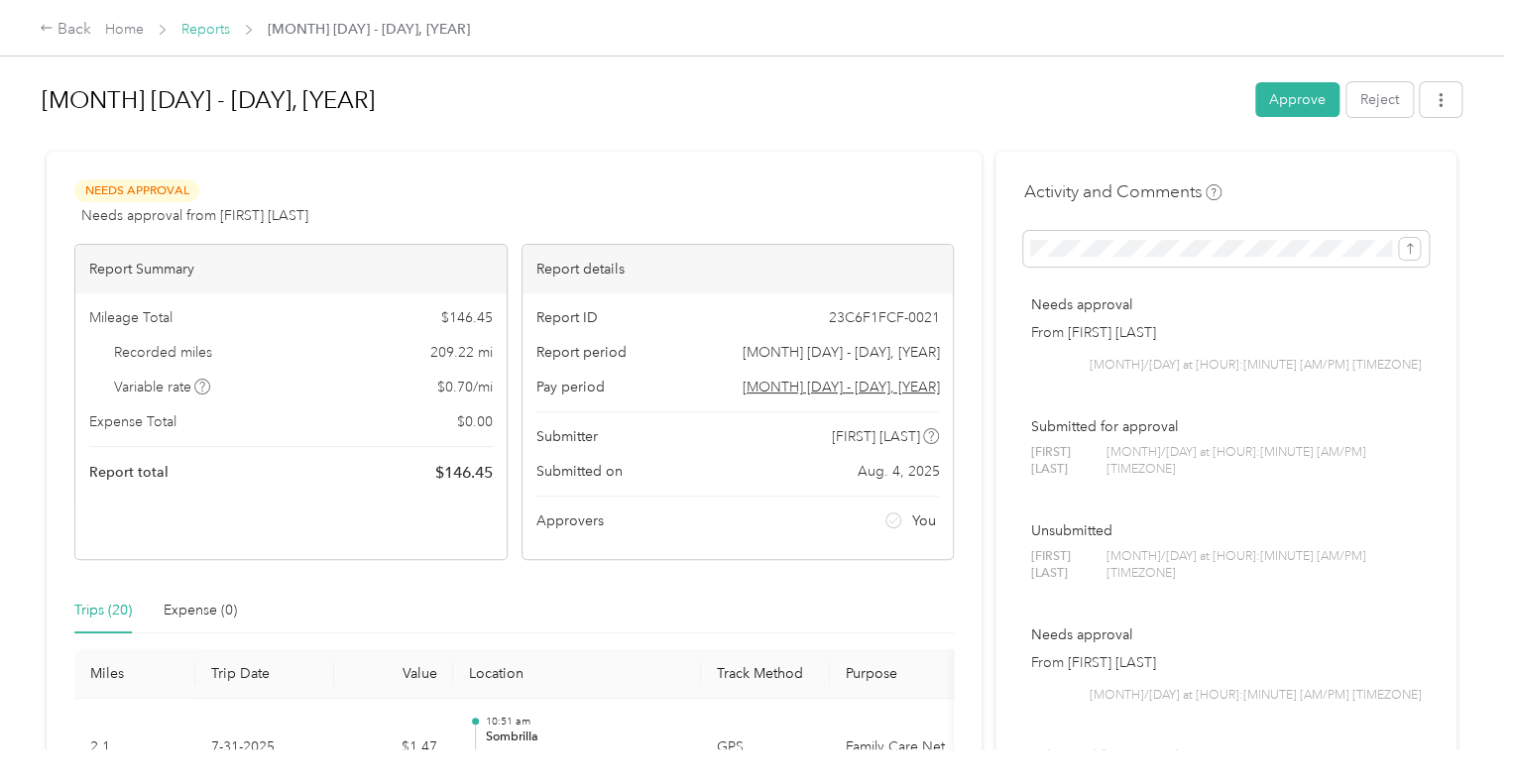 click on "Reports" at bounding box center [205, 29] 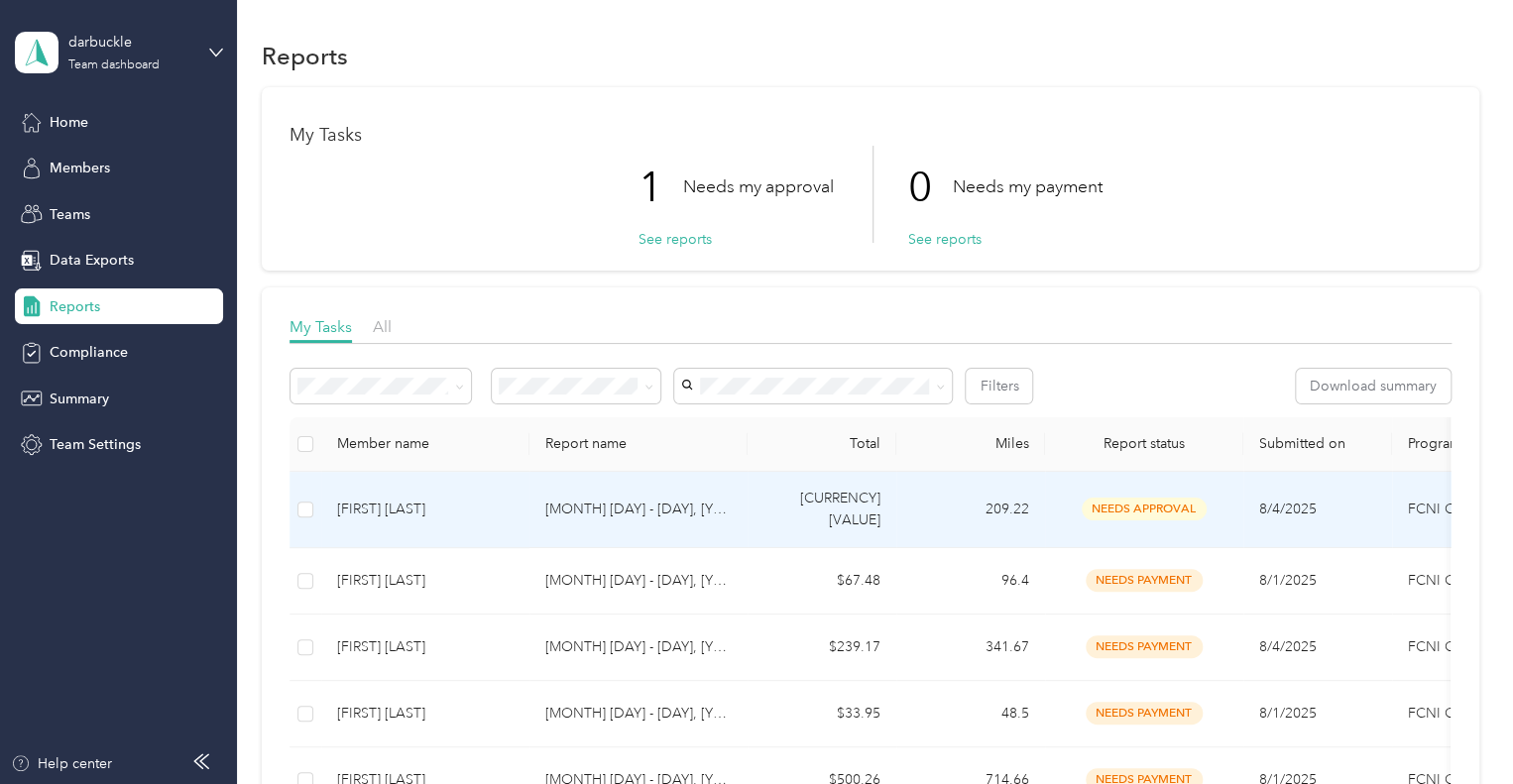 click on "[CURRENCY][VALUE]" at bounding box center [822, 509] 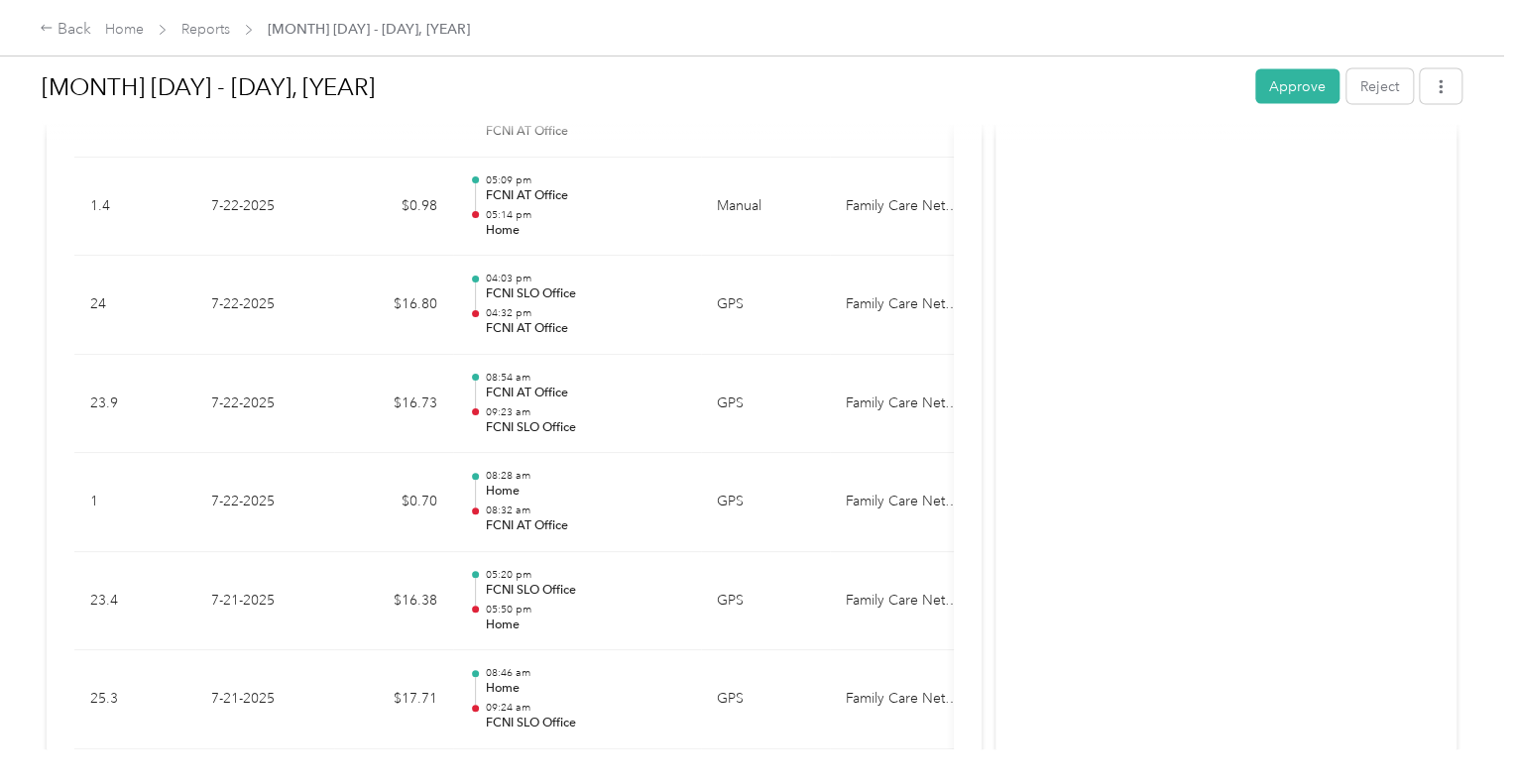 scroll, scrollTop: 1910, scrollLeft: 0, axis: vertical 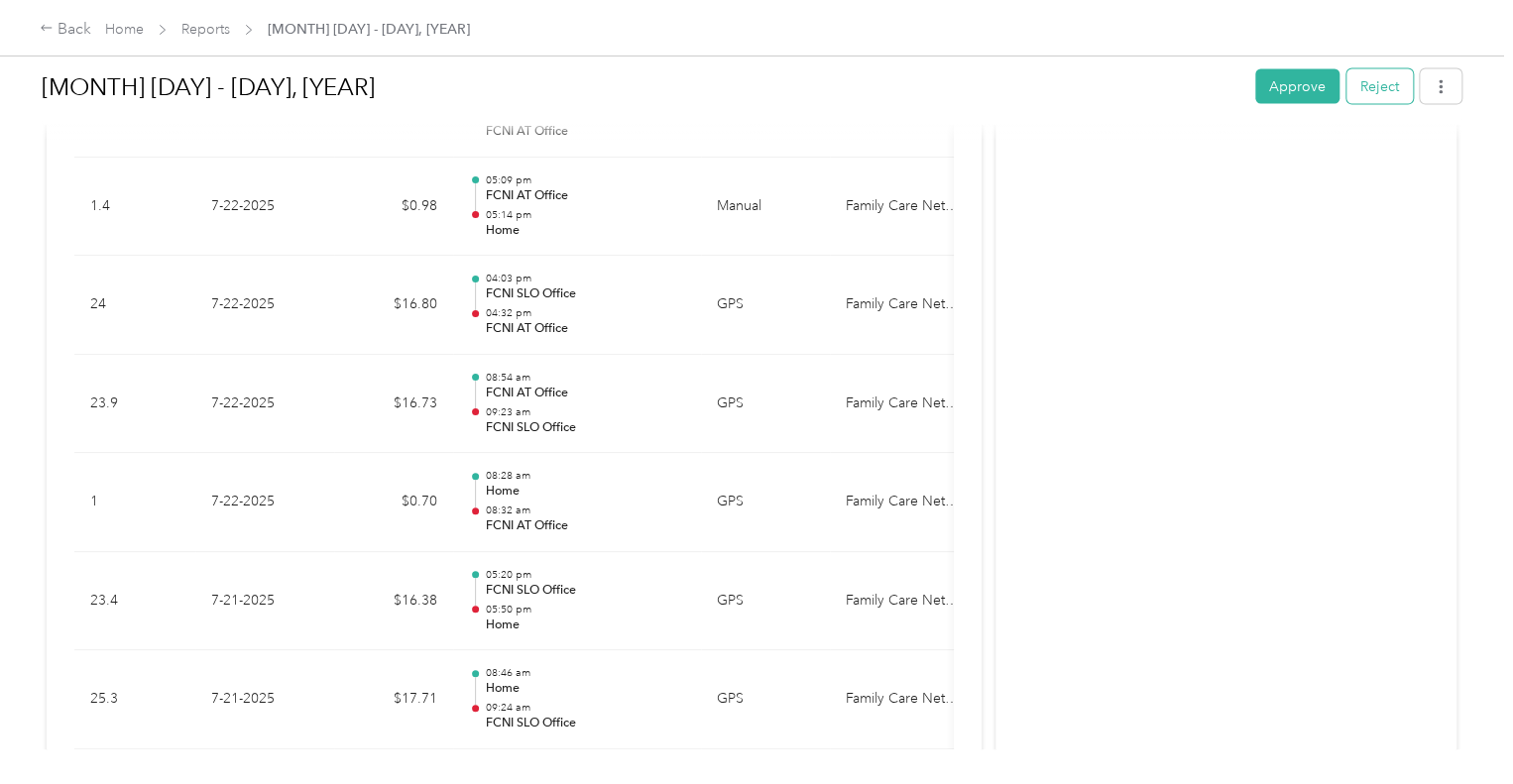 click on "Reject" at bounding box center [1379, 86] 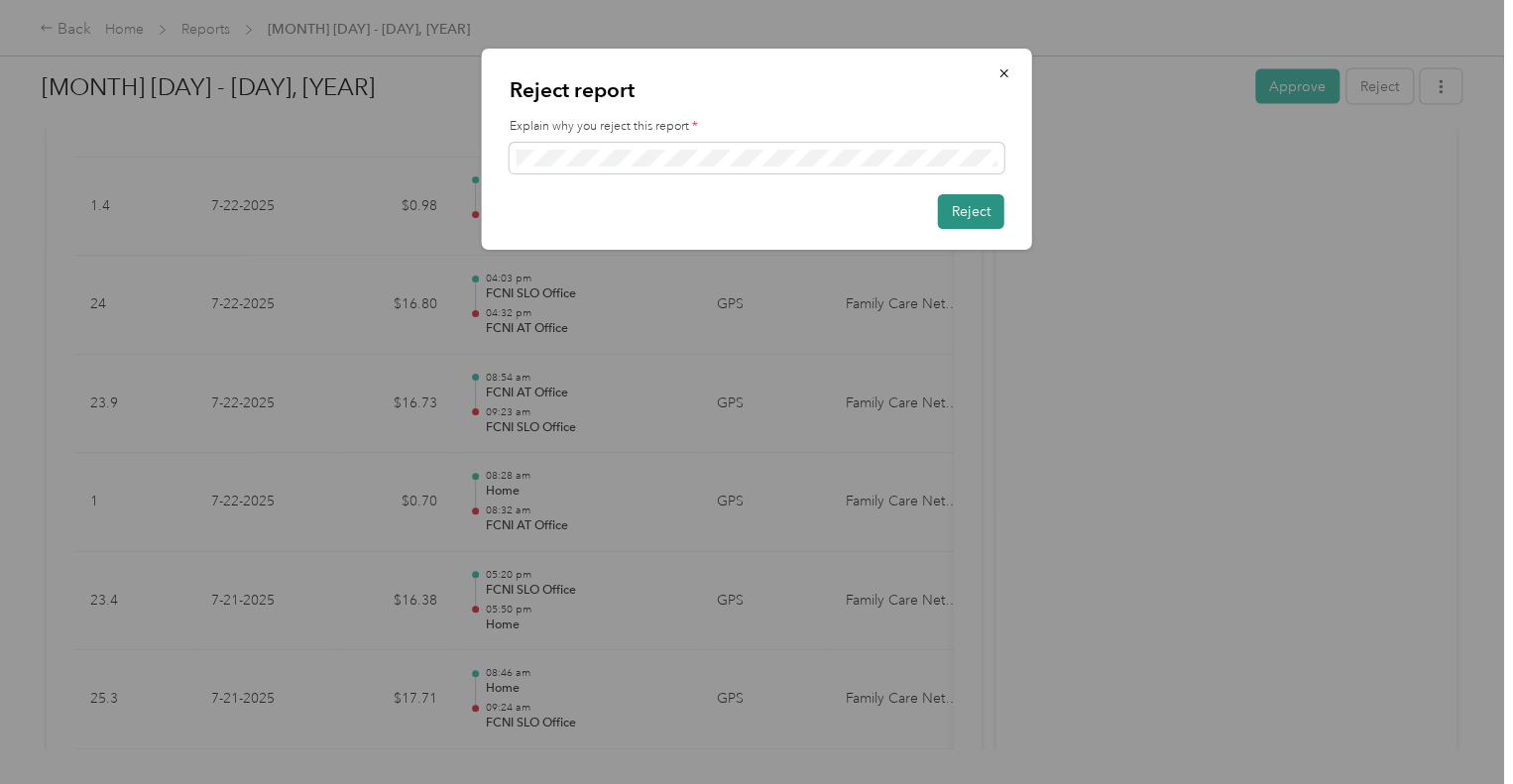 click on "Reject" at bounding box center (971, 211) 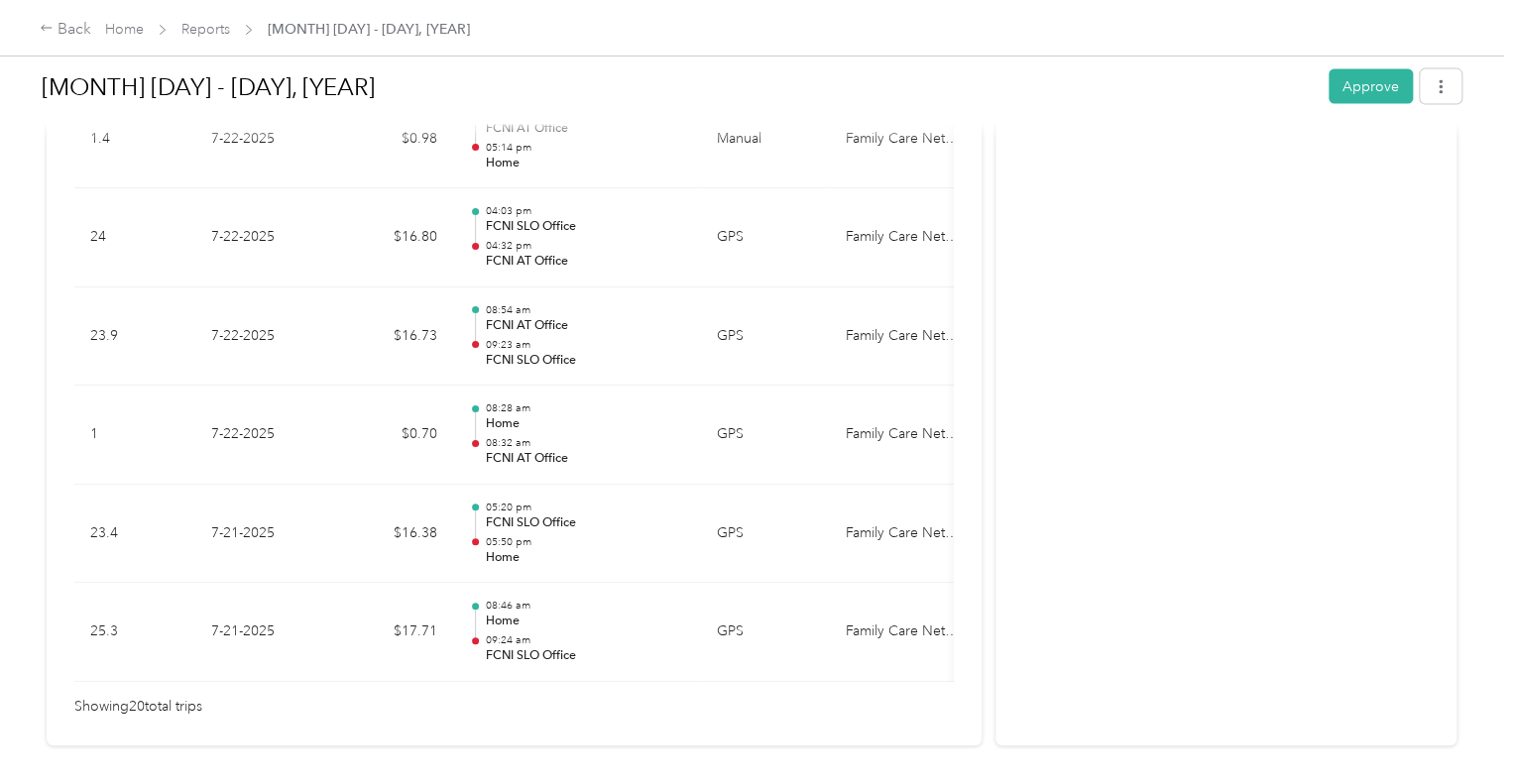 scroll, scrollTop: 1979, scrollLeft: 0, axis: vertical 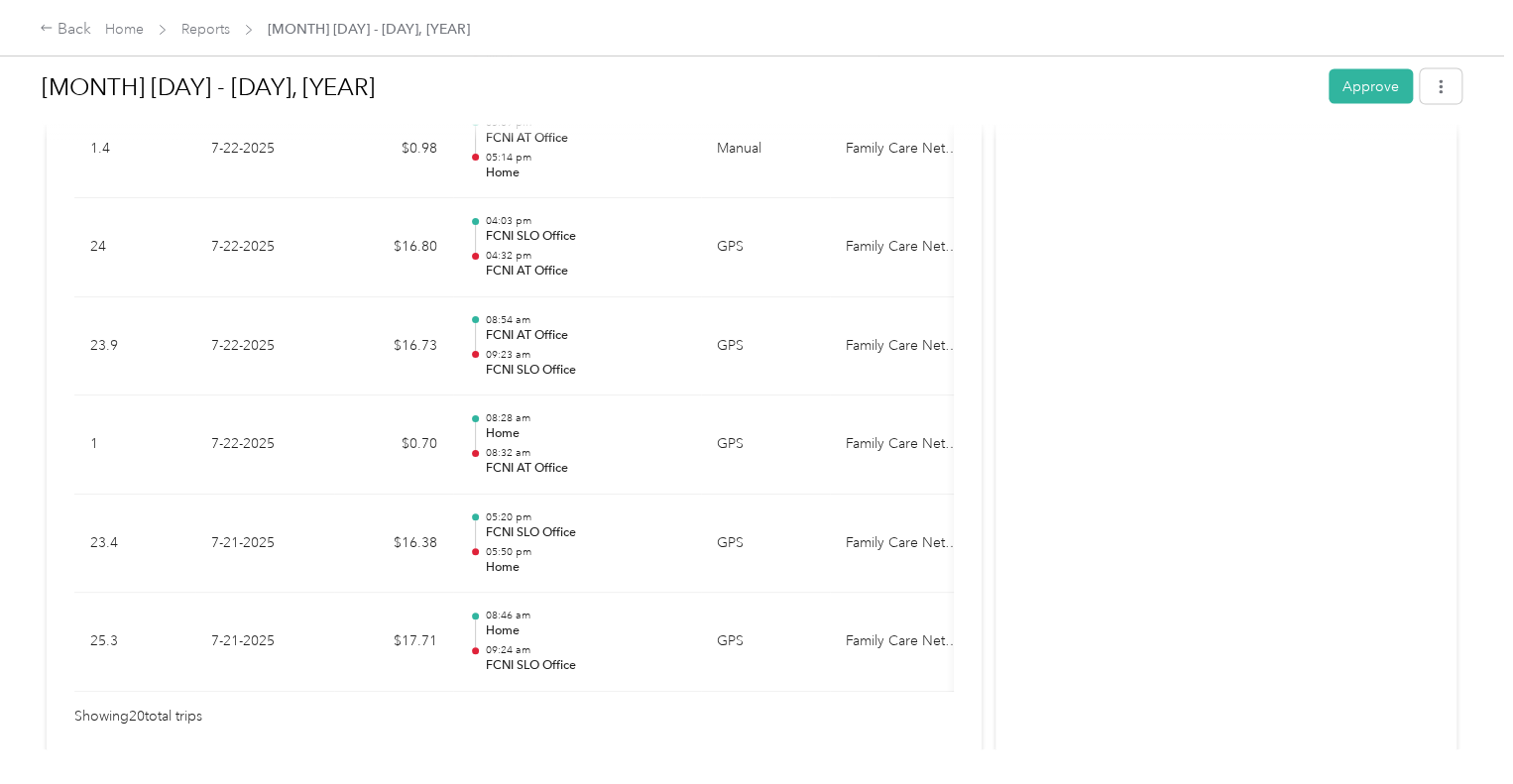 drag, startPoint x: 274, startPoint y: 3, endPoint x: 1016, endPoint y: 494, distance: 889.7443 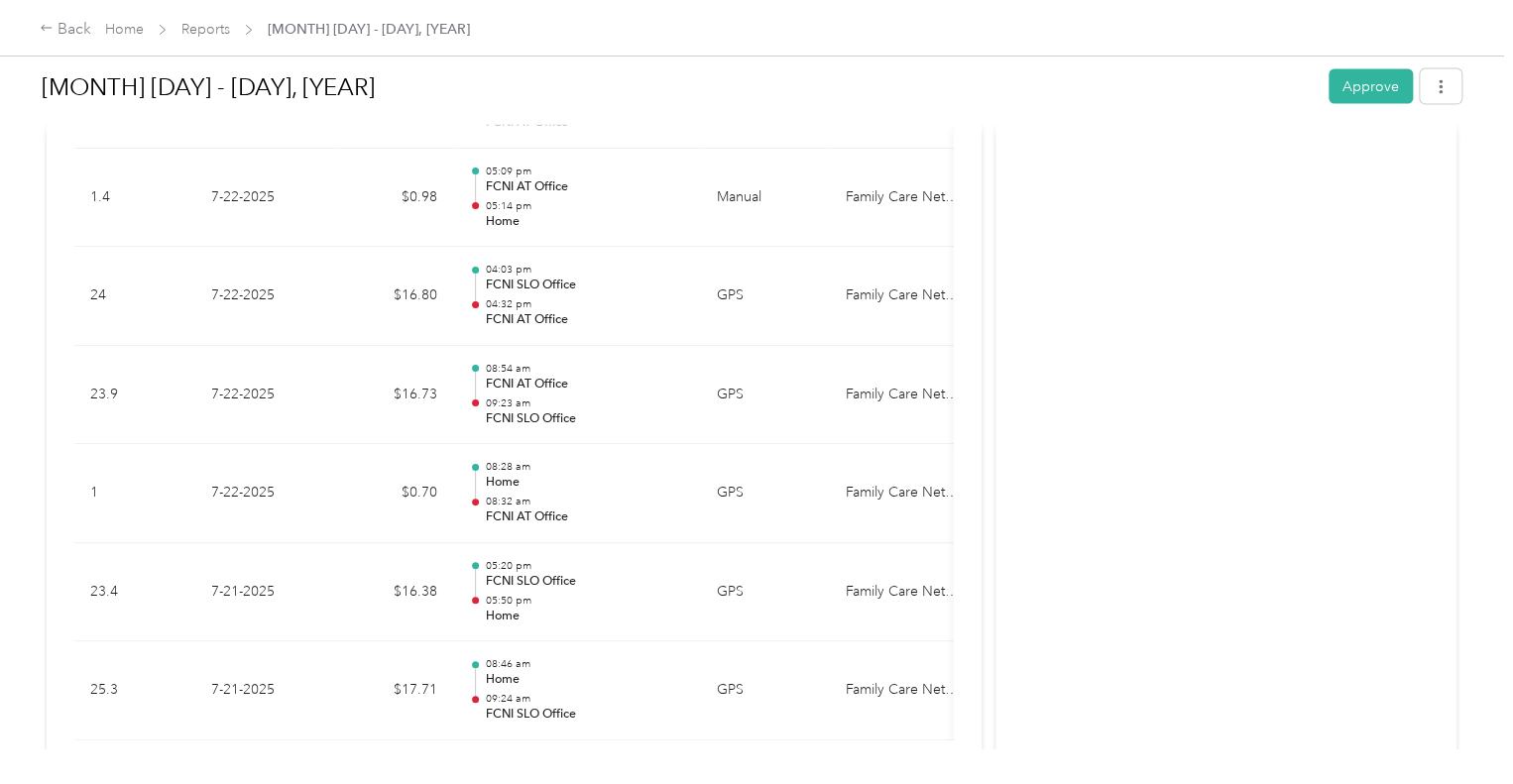 scroll, scrollTop: 1922, scrollLeft: 0, axis: vertical 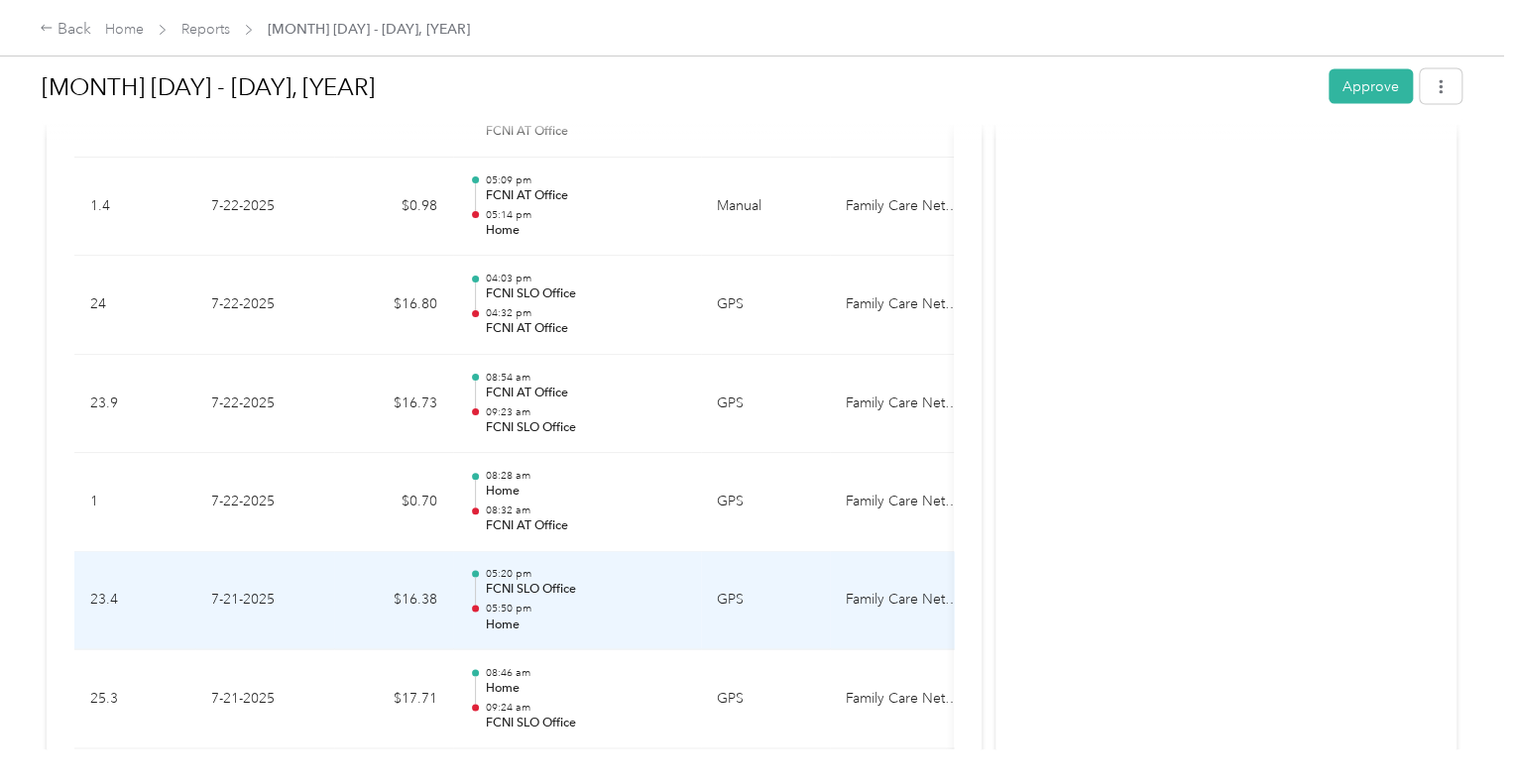click on "05:50 pm" at bounding box center (585, 610) 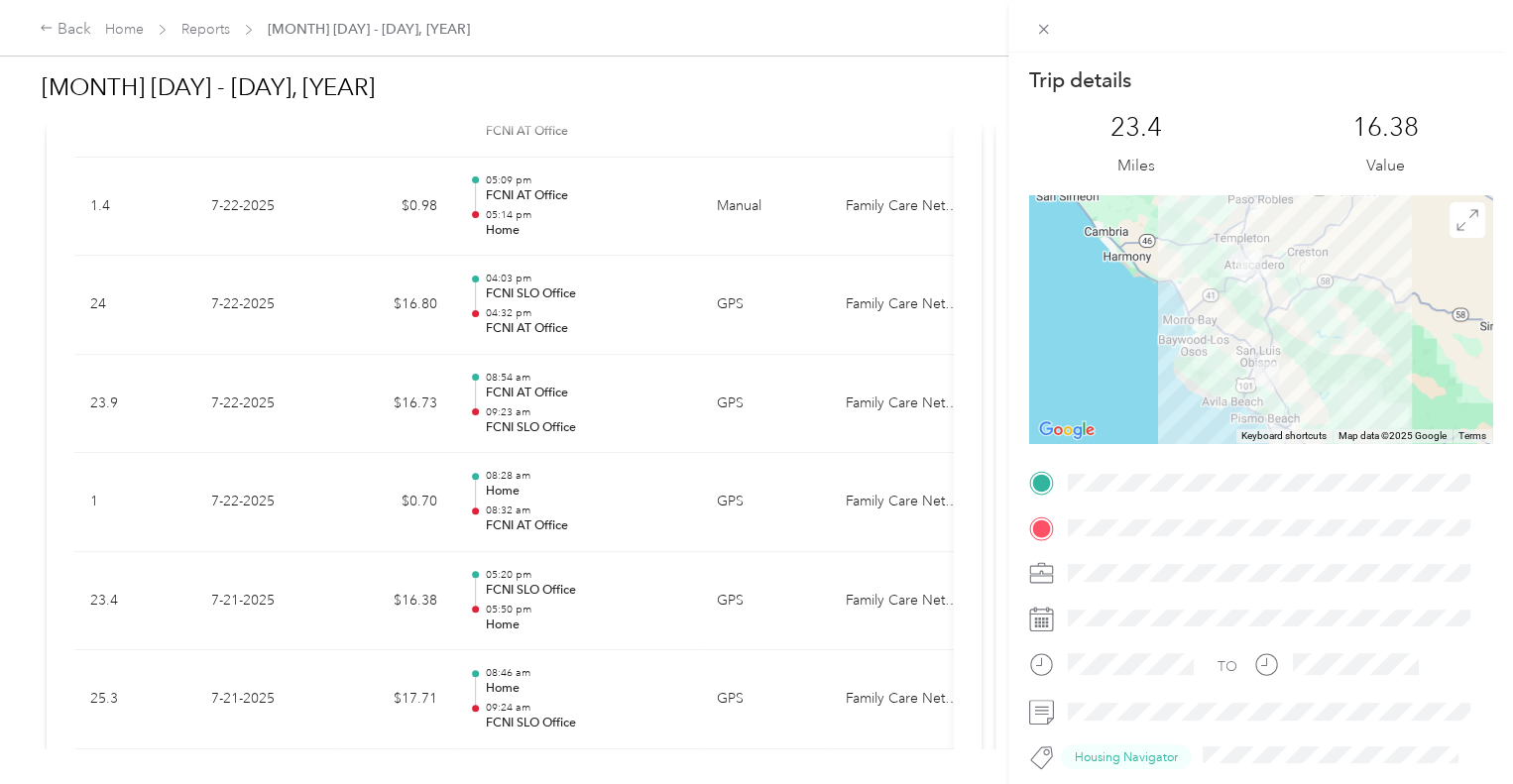 click on "Trip details This trip cannot be edited because it is either under review, approved, or paid. Contact your Team Manager to edit it. [NUMBER] Miles [NUMBER] Value  To navigate the map with touch gestures double-tap and hold your finger on the map, then drag the map. ← Move left → Move right ↑ Move up ↓ Move down + Zoom in - Zoom out Home Jump left by 75% End Jump right by 75% Page Up Jump up by 75% Page Down Jump down by 75% Keyboard shortcuts Map Data Map data ©[YEAR] Google Map data ©[YEAR] Google [NUMBER] km  Click to toggle between metric and imperial units Terms Report a map error TO Housing Navigator" at bounding box center [756, 392] 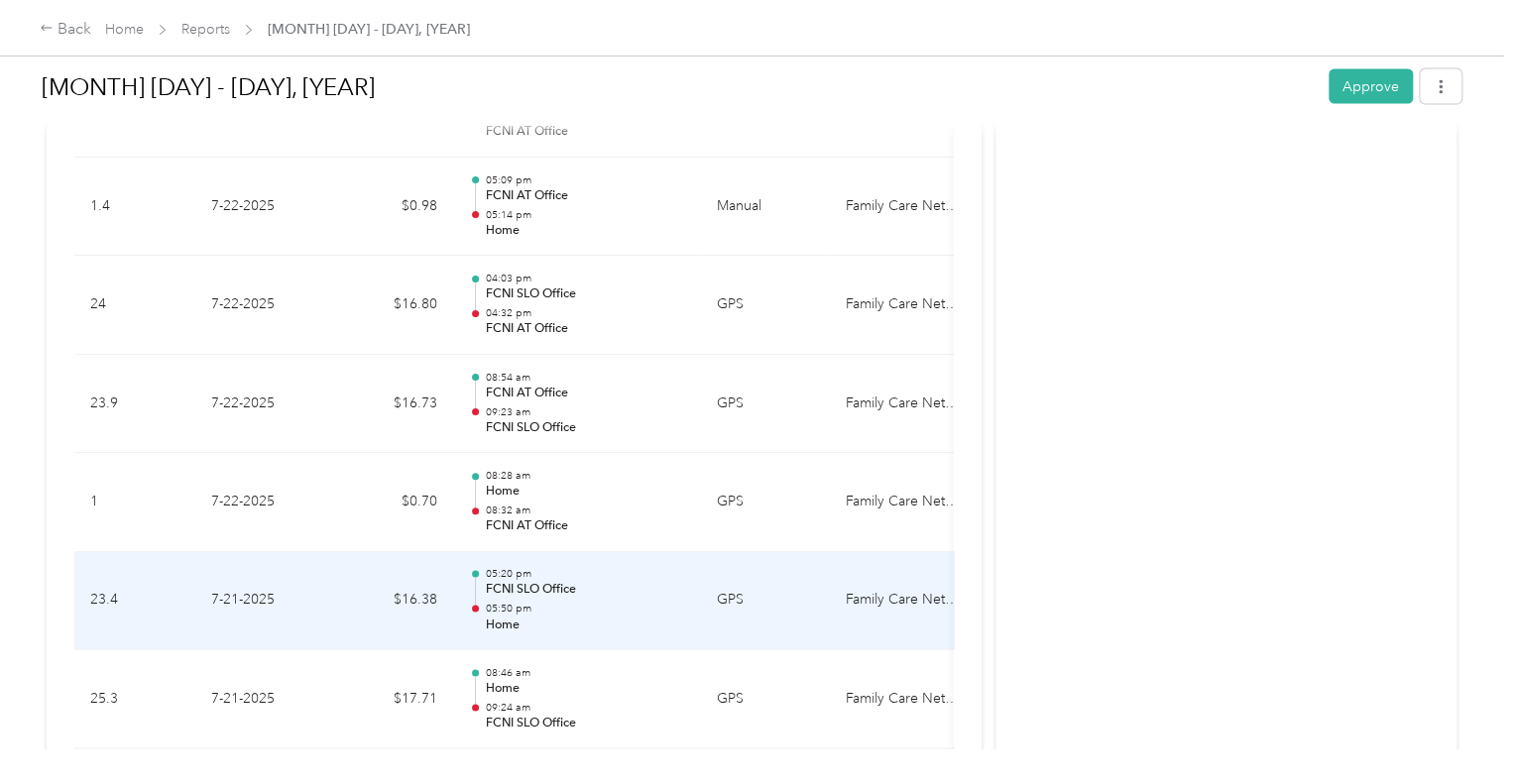 drag, startPoint x: 707, startPoint y: 602, endPoint x: 614, endPoint y: 602, distance: 93 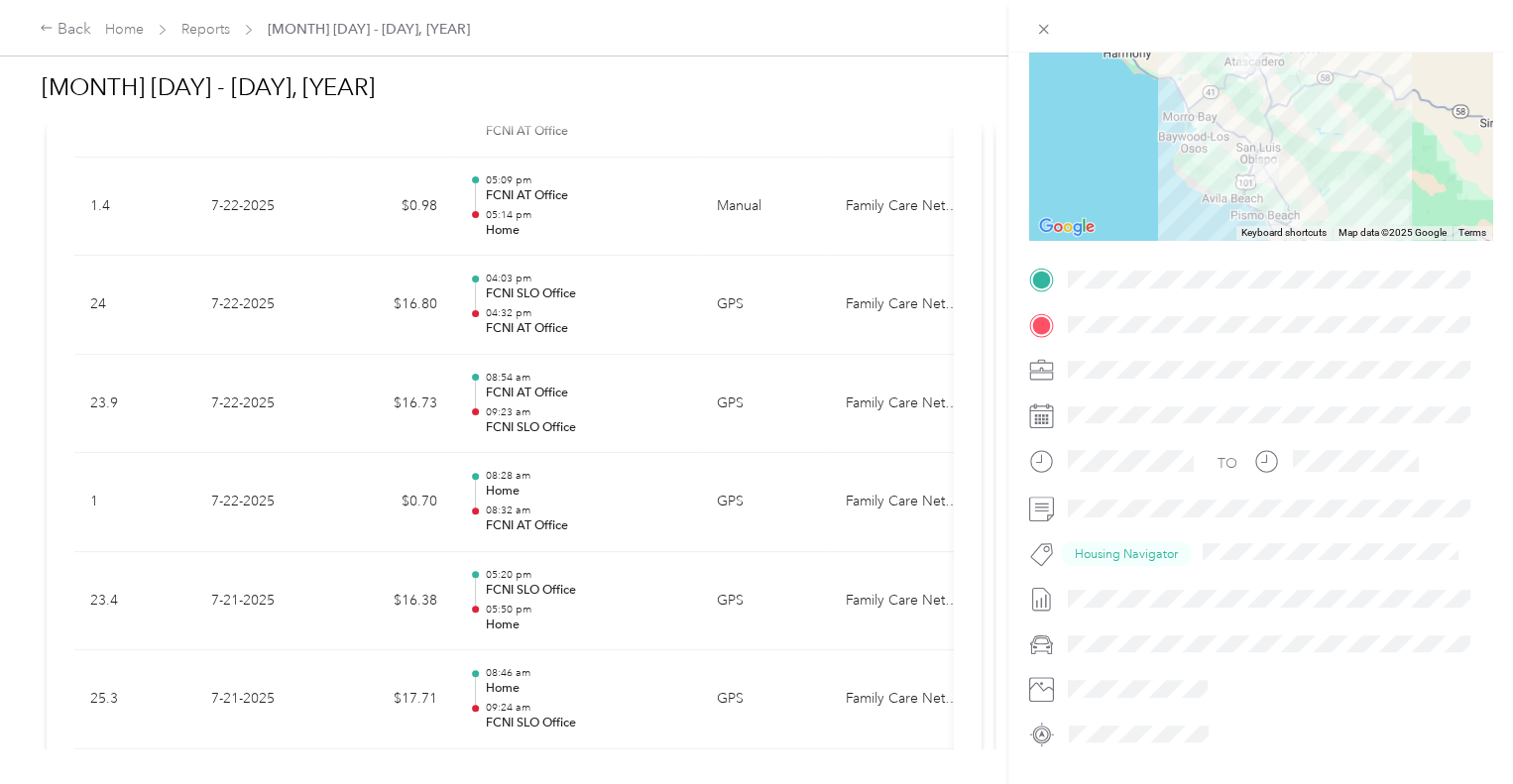 scroll, scrollTop: 255, scrollLeft: 0, axis: vertical 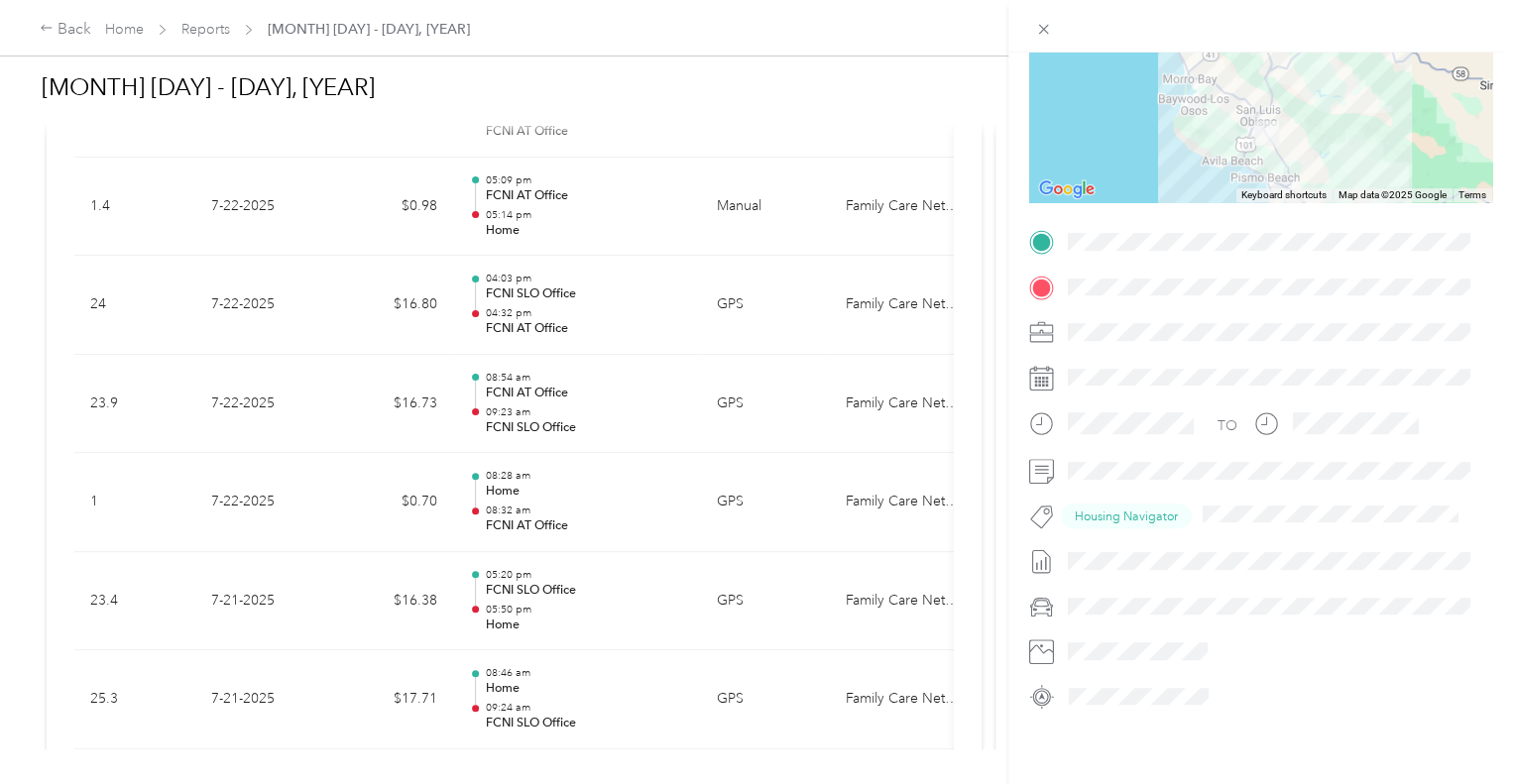 click on "Trip details This trip cannot be edited because it is either under review, approved, or paid. Contact your Team Manager to edit it. [NUMBER] Miles [NUMBER] Value  To navigate the map with touch gestures double-tap and hold your finger on the map, then drag the map. ← Move left → Move right ↑ Move up ↓ Move down + Zoom in - Zoom out Home Jump left by 75% End Jump right by 75% Page Up Jump up by 75% Page Down Jump down by 75% Keyboard shortcuts Map Data Map data ©[YEAR] Google Map data ©[YEAR] Google [NUMBER] km  Click to toggle between metric and imperial units Terms Report a map error TO Housing Navigator" at bounding box center [756, 392] 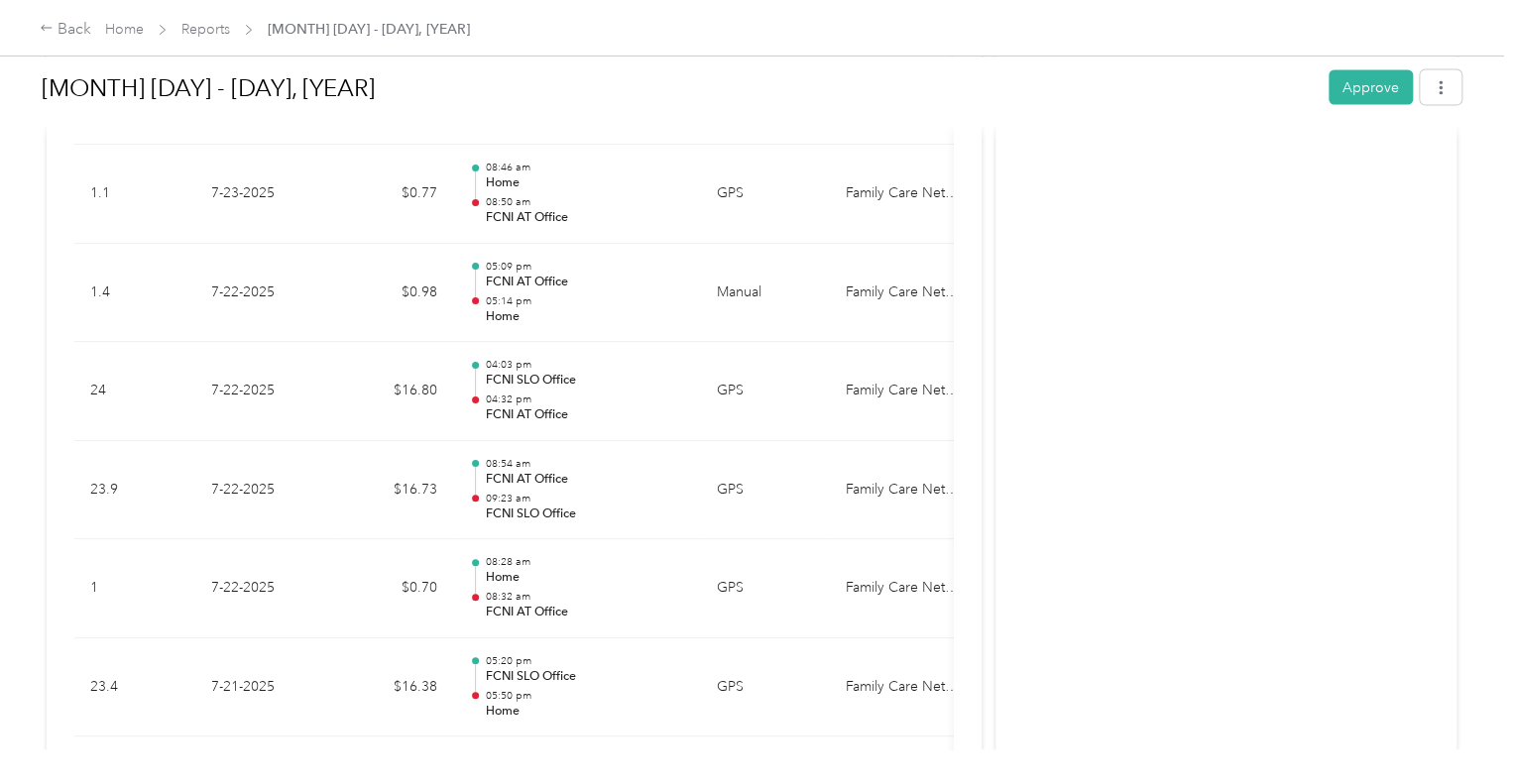 scroll, scrollTop: 1826, scrollLeft: 0, axis: vertical 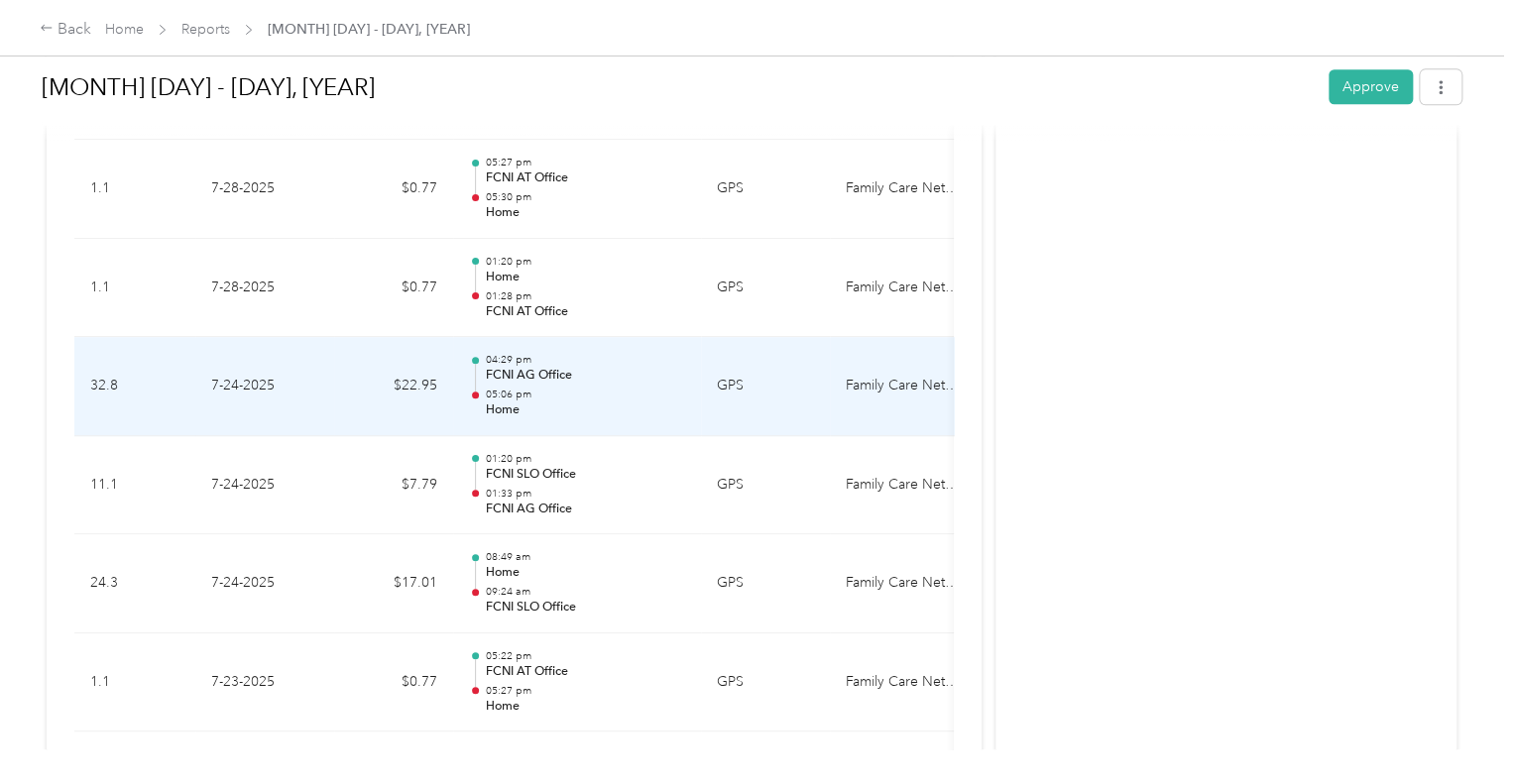 click on "05:06 pm" at bounding box center (585, 394) 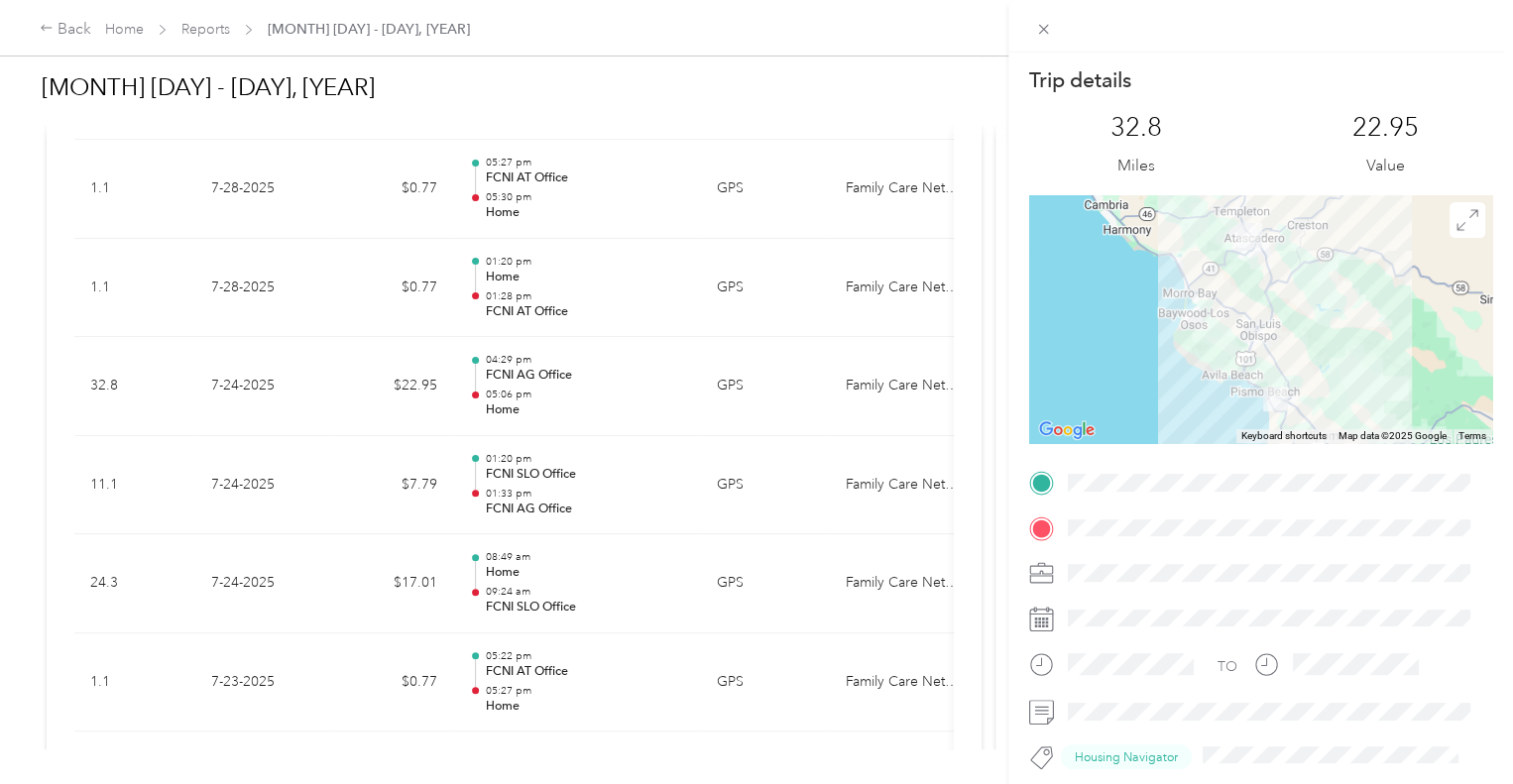 click on "Trip details This trip cannot be edited because it is either under review, approved, or paid. Contact your Team Manager to edit it. [NUMBER] Miles [NUMBER] Value  To navigate the map with touch gestures double-tap and hold your finger on the map, then drag the map. ← Move left → Move right ↑ Move up ↓ Move down + Zoom in - Zoom out Home Jump left by 75% End Jump right by 75% Page Up Jump up by 75% Page Down Jump down by 75% Keyboard shortcuts Map Data Map data ©[YEAR] Google Map data ©[YEAR] Google [NUMBER] km  Click to toggle between metric and imperial units Terms Report a map error TO Housing Navigator" at bounding box center (756, 392) 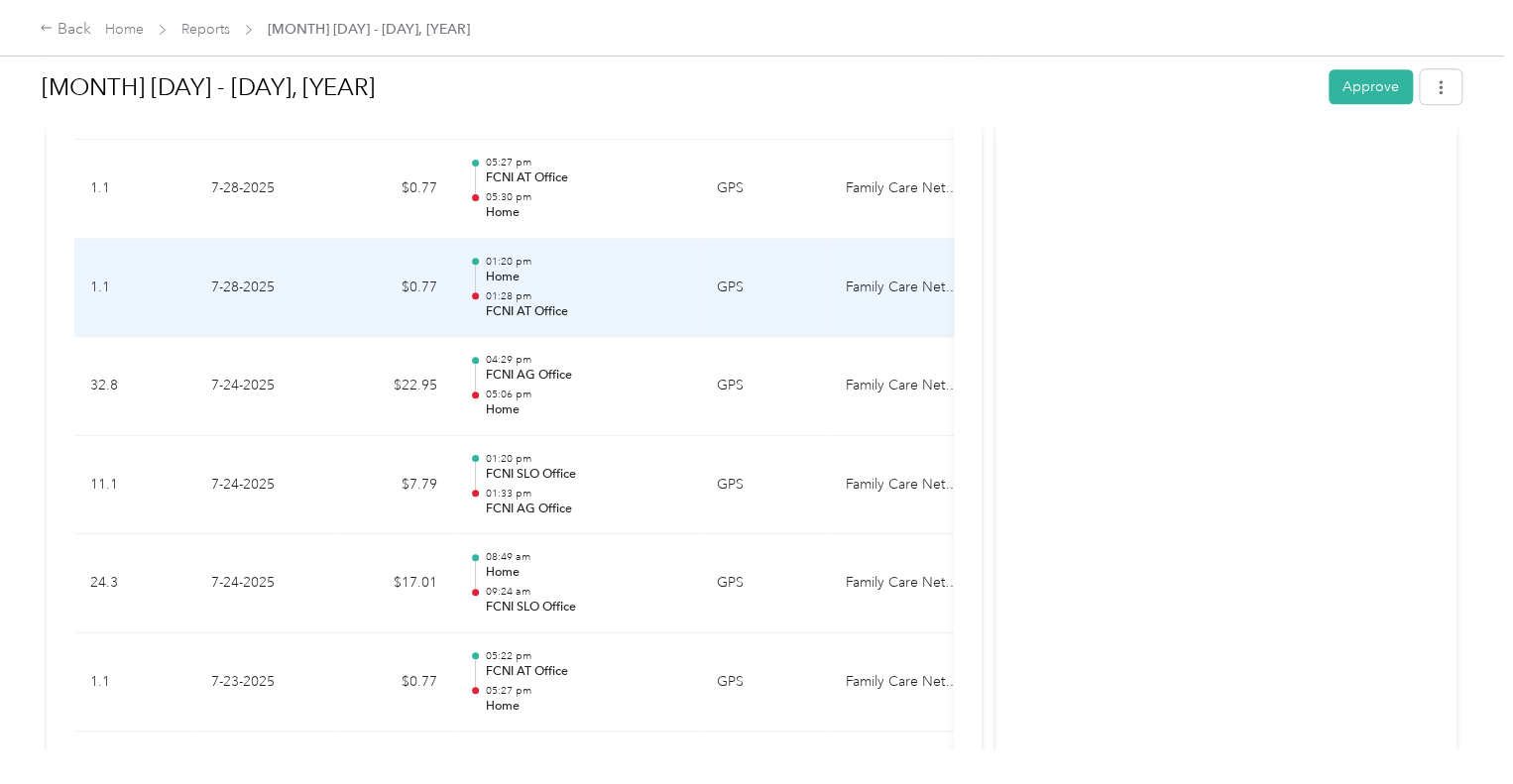 click on "Home" at bounding box center (585, 278) 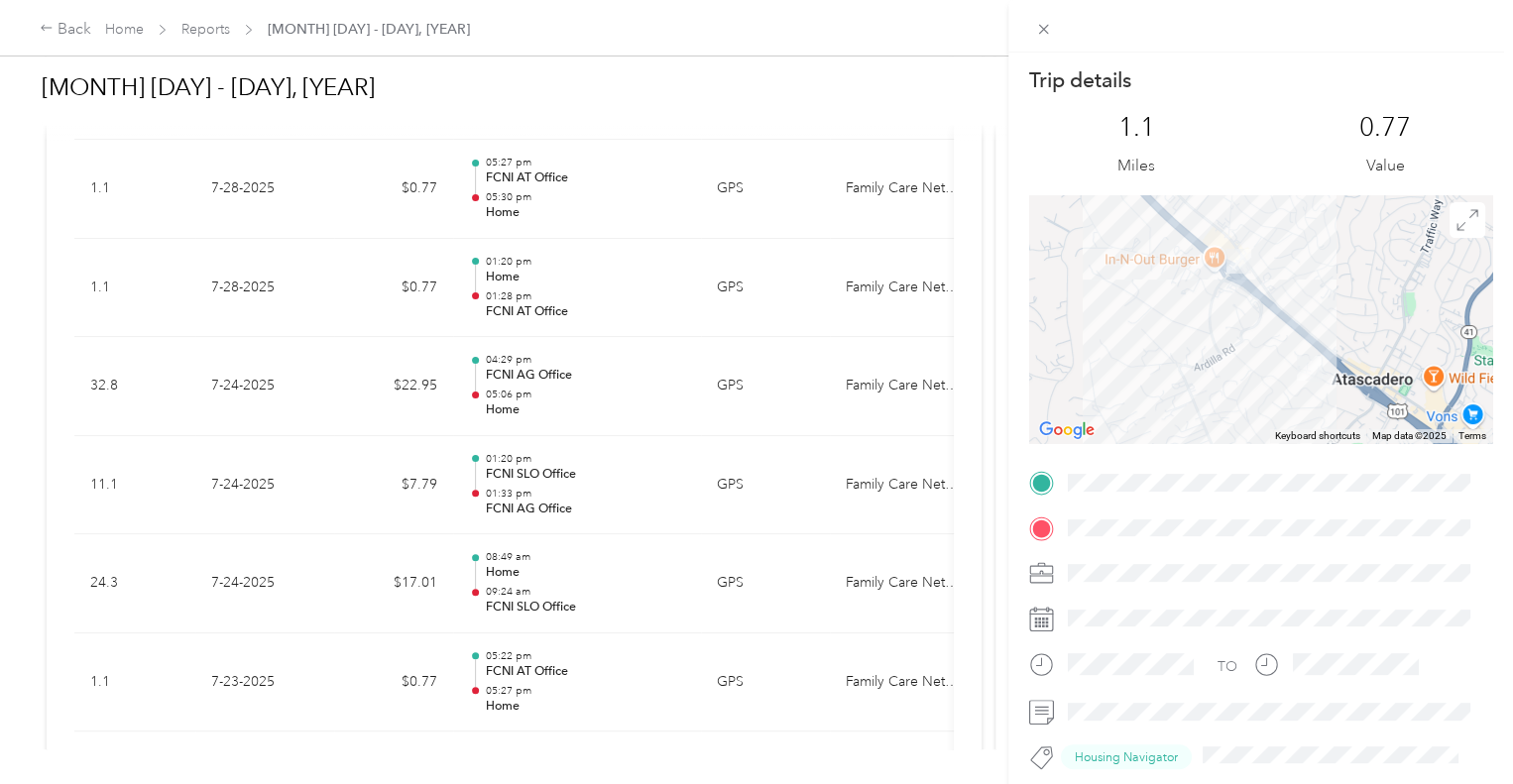 click on "Trip details This trip cannot be edited because it is either under review, approved, or paid. Contact your Team Manager to edit it. [NUMBER] Miles [NUMBER] Value  To navigate the map with touch gestures double-tap and hold your finger on the map, then drag the map. ← Move left → Move right ↑ Move up ↓ Move down + Zoom in - Zoom out Home Jump left by 75% End Jump right by 75% Page Up Jump up by 75% Page Down Jump down by 75% Keyboard shortcuts Map Data Map data ©[YEAR] Map data ©[YEAR] [NUMBER] m  Click to toggle between metric and imperial units Terms Report a map error TO Housing Navigator" at bounding box center (756, 392) 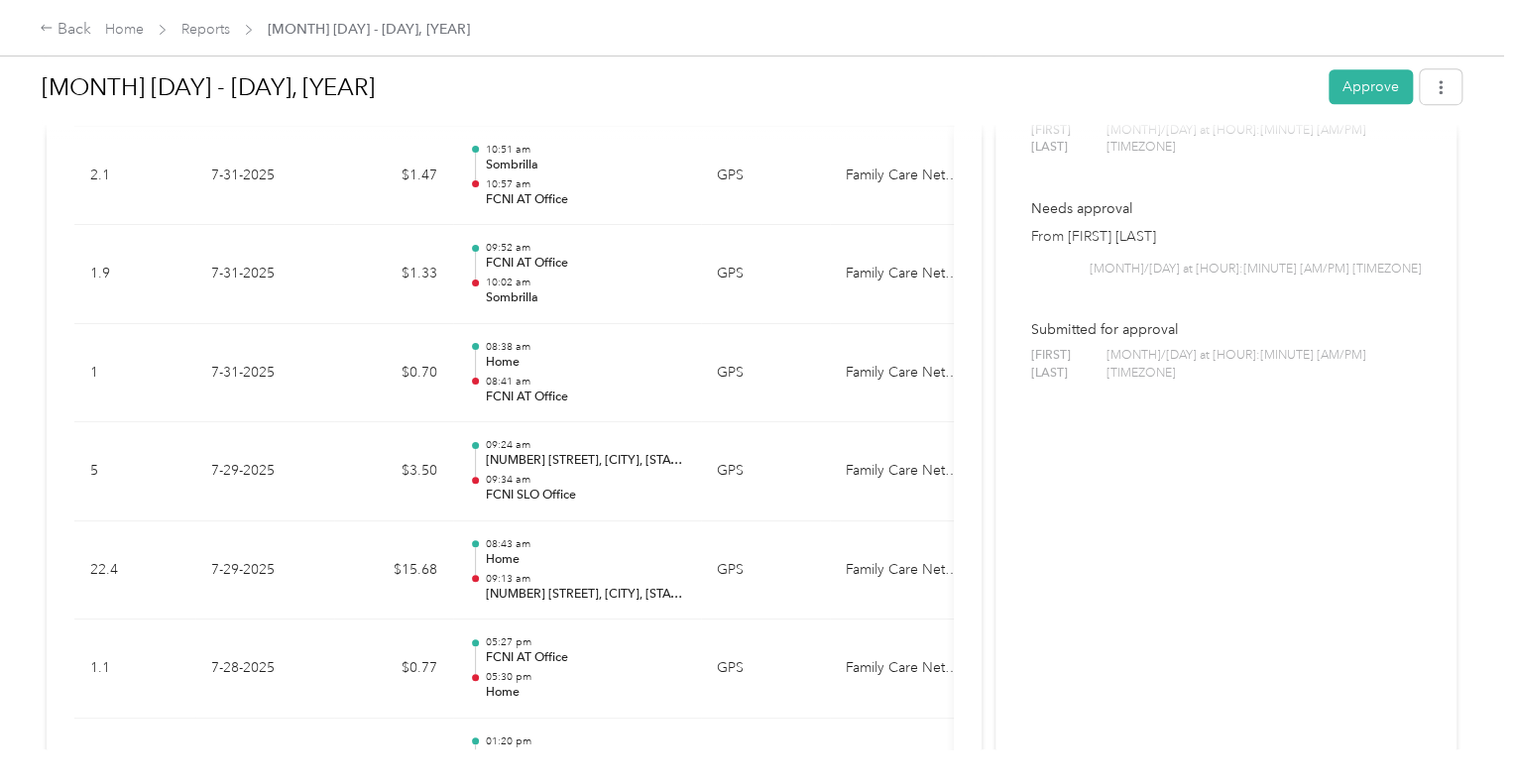 scroll, scrollTop: 559, scrollLeft: 0, axis: vertical 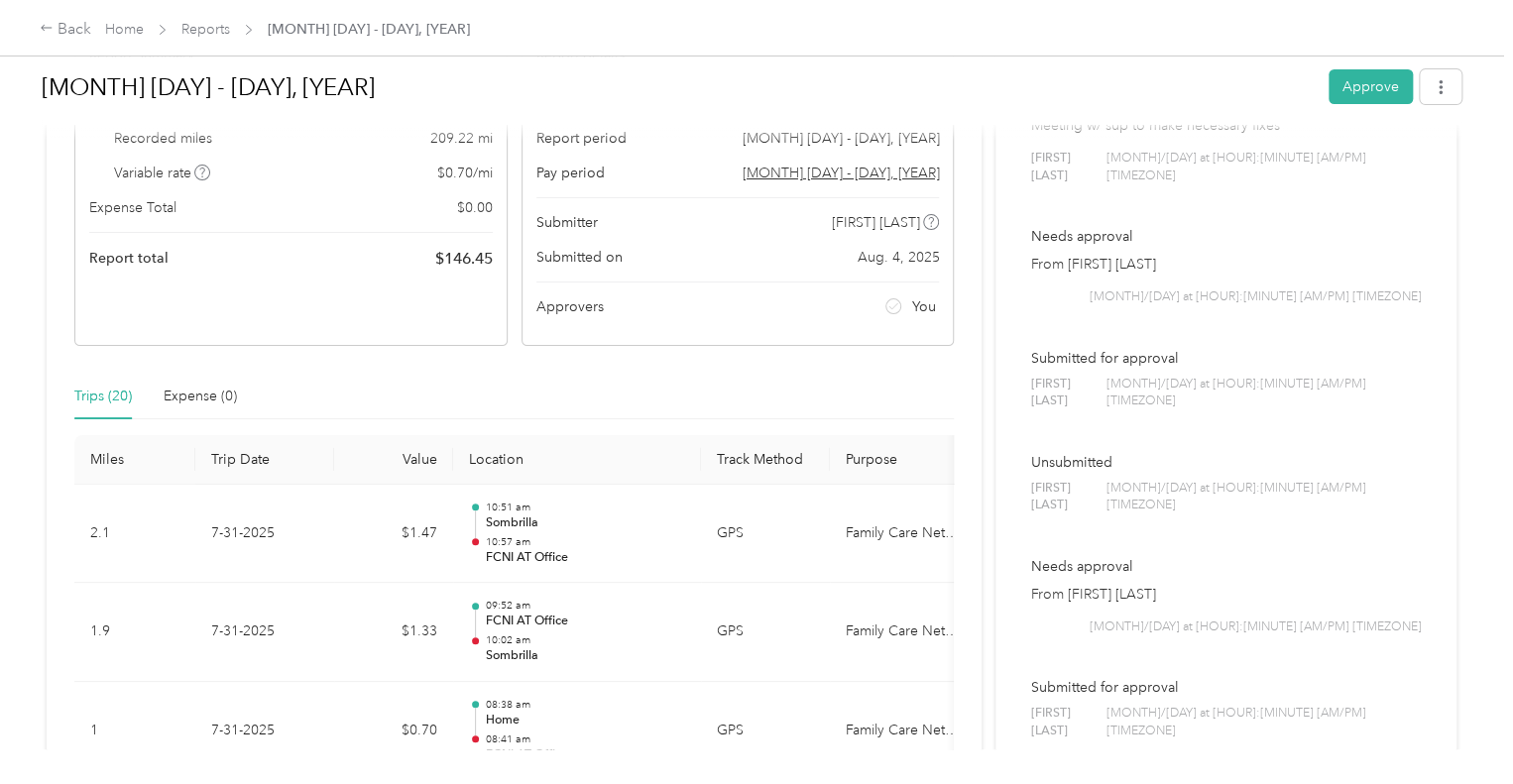 click on "Reports" at bounding box center (205, 29) 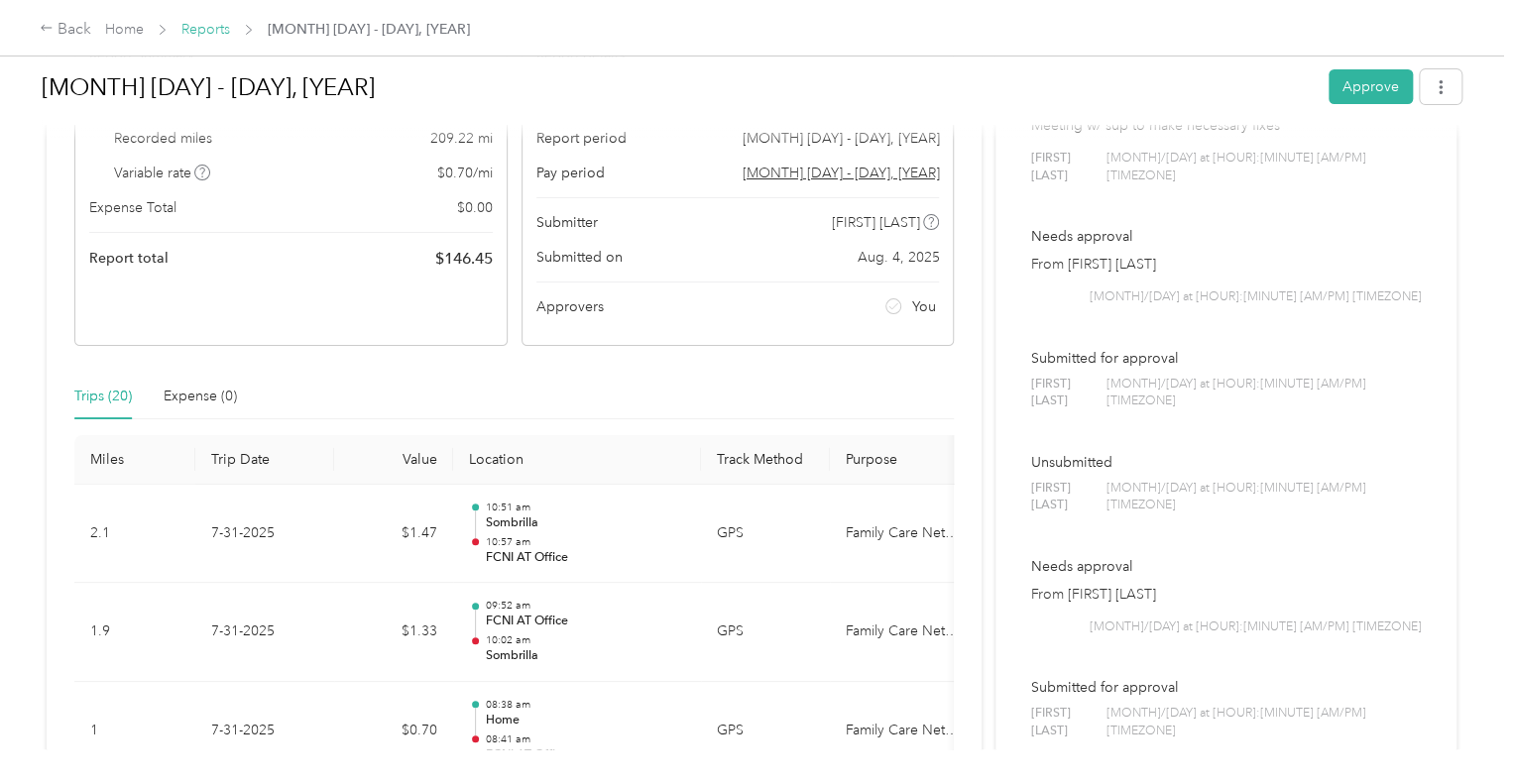 click on "Reports" at bounding box center (205, 29) 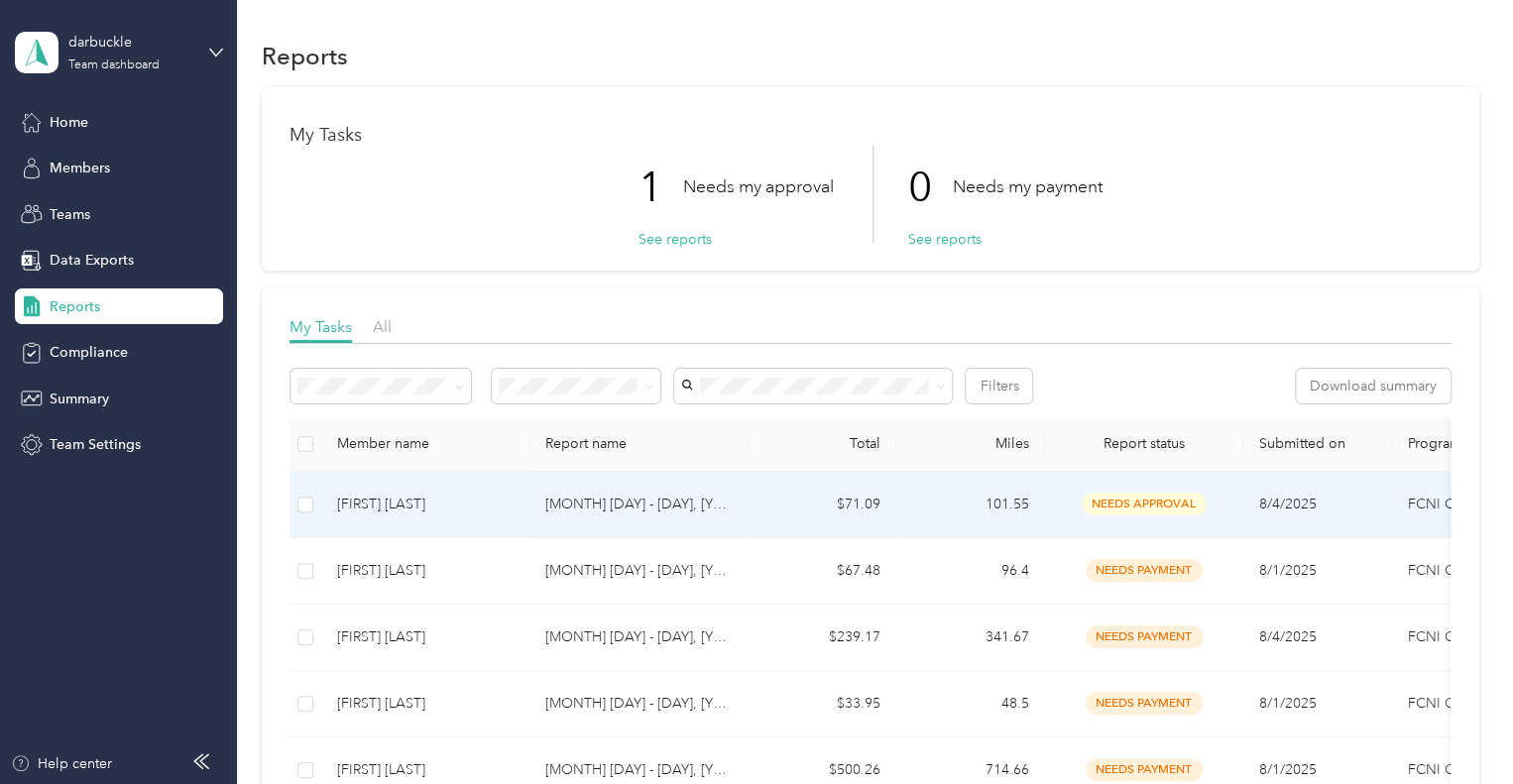 click on "[MONTH] [DAY] - [DAY], [YEAR]" at bounding box center [639, 504] 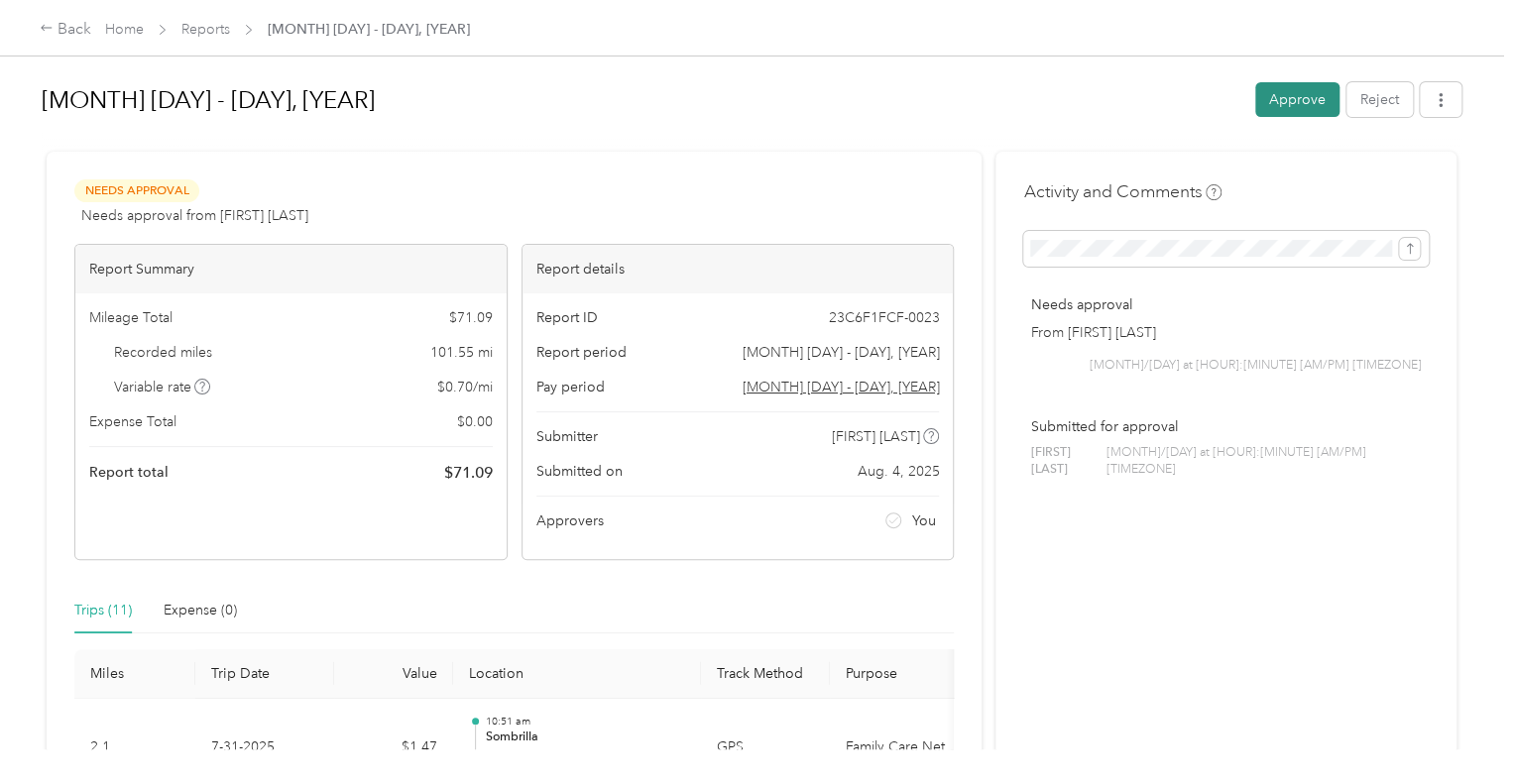 click on "Approve" at bounding box center [1297, 99] 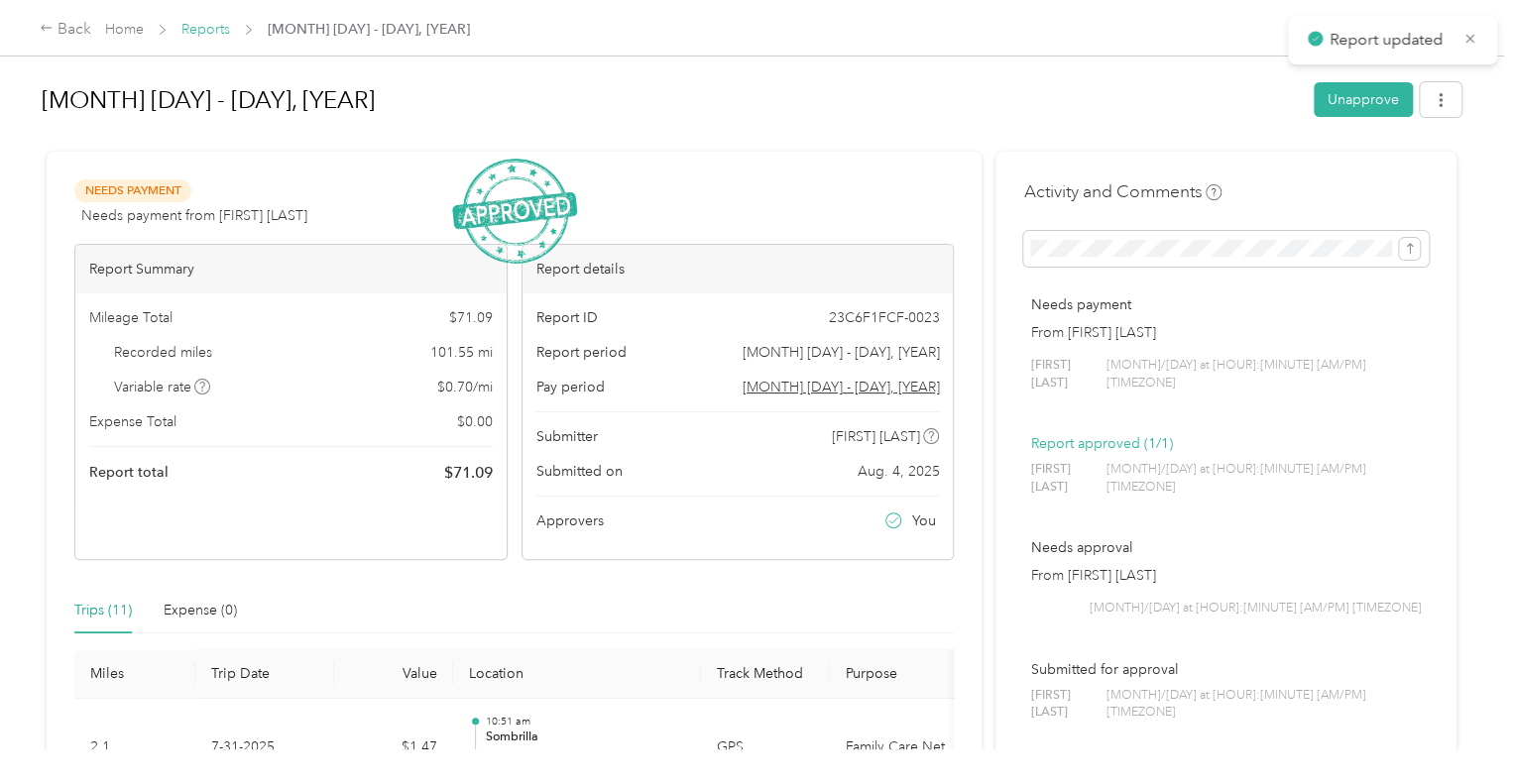 click on "Reports" at bounding box center [205, 29] 